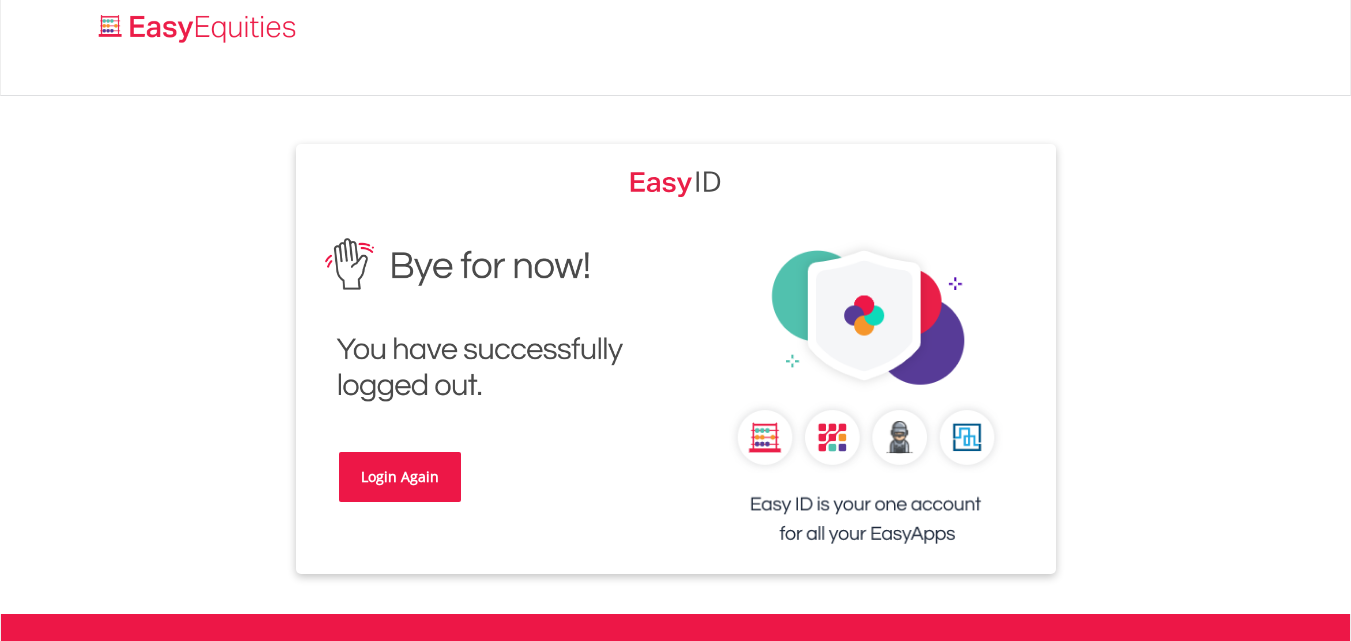 scroll, scrollTop: 0, scrollLeft: 0, axis: both 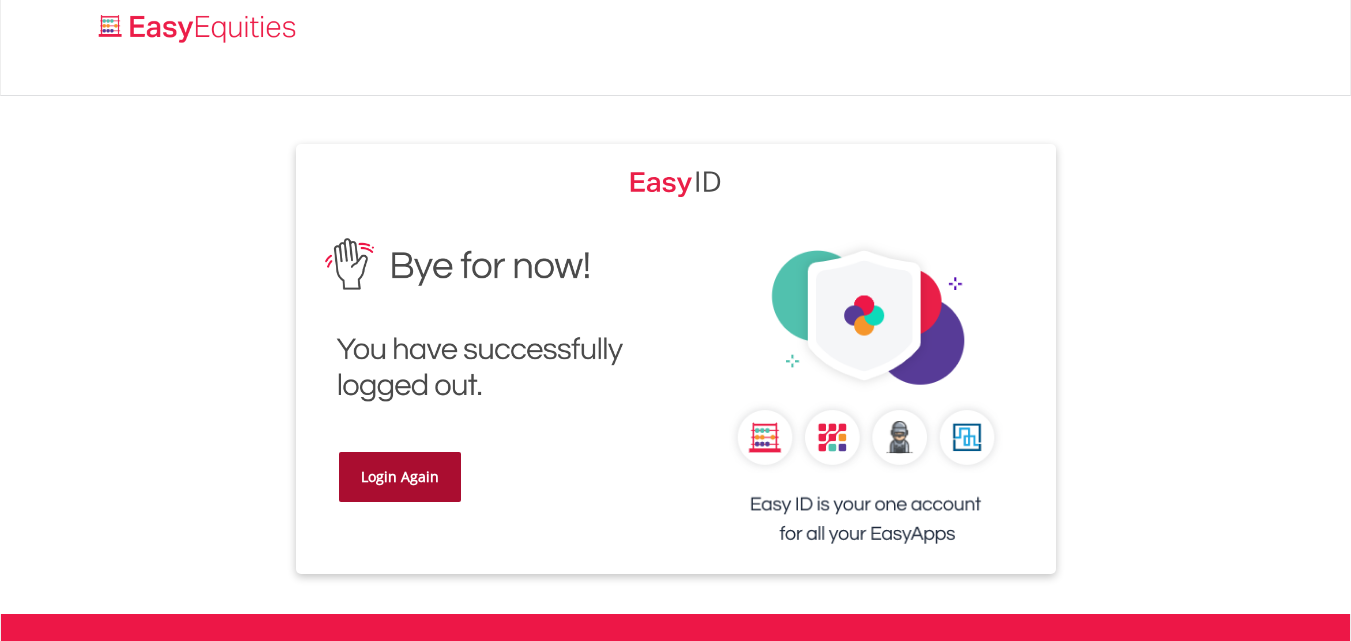 click on "Login Again" at bounding box center [400, 477] 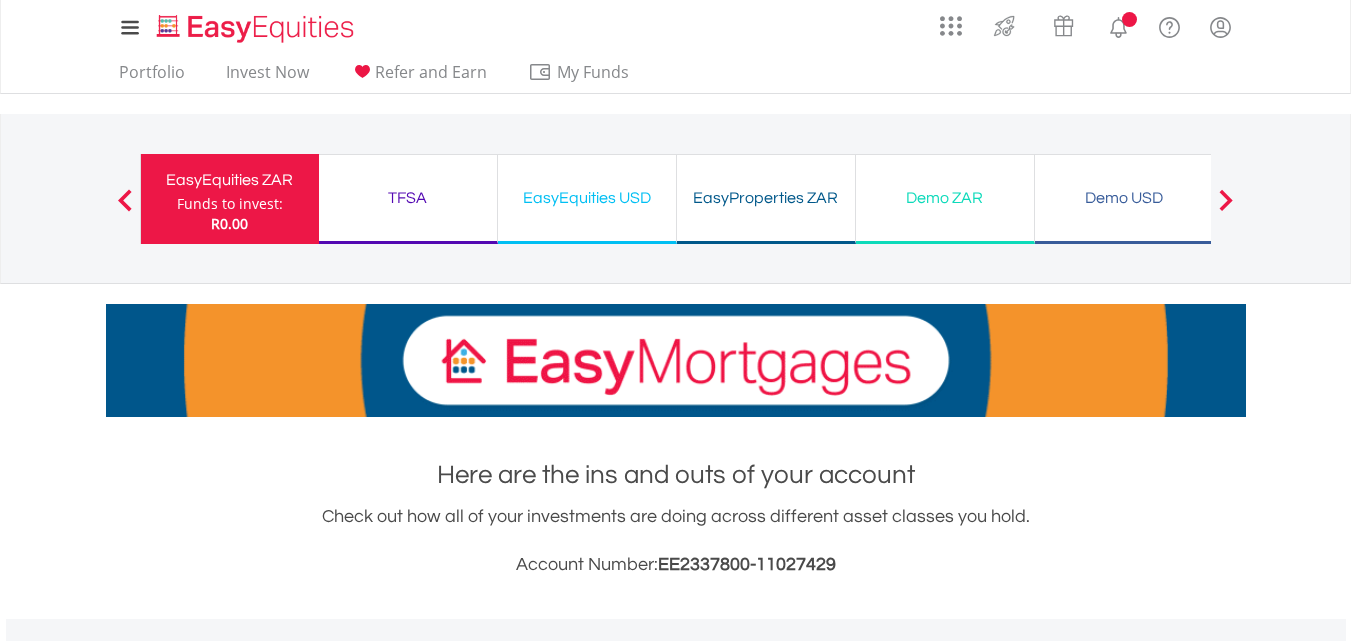 scroll, scrollTop: 0, scrollLeft: 0, axis: both 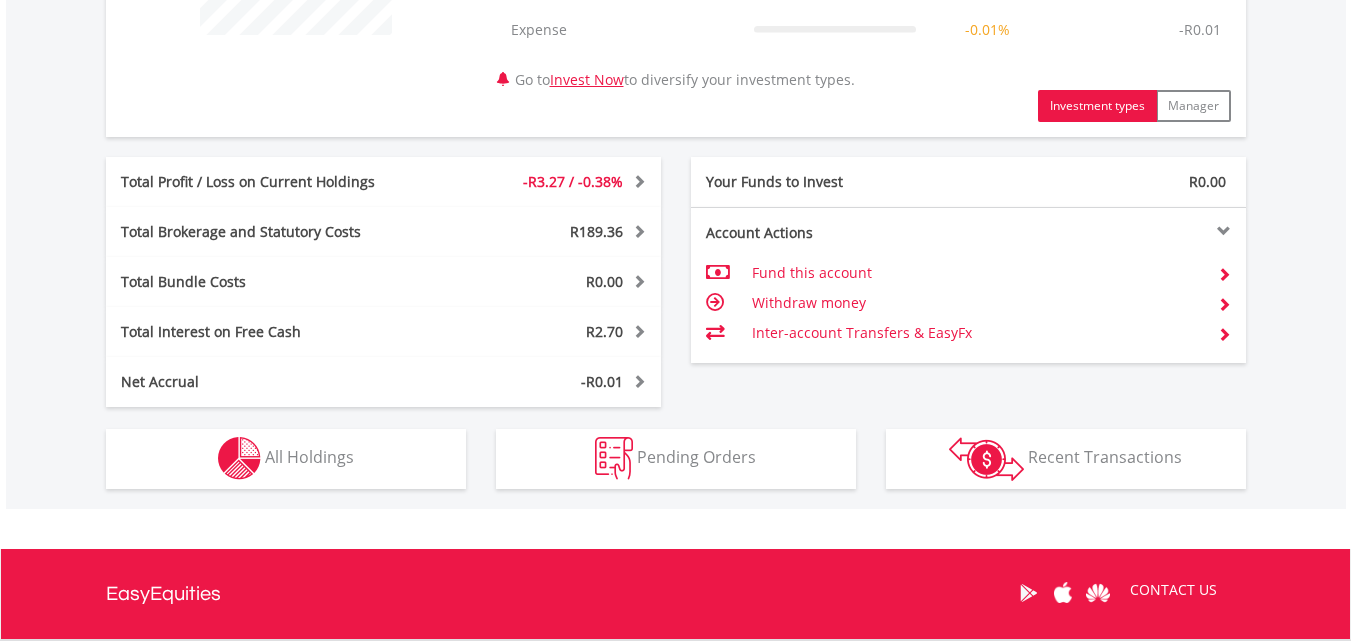 drag, startPoint x: 0, startPoint y: 0, endPoint x: 1358, endPoint y: 566, distance: 1471.2308 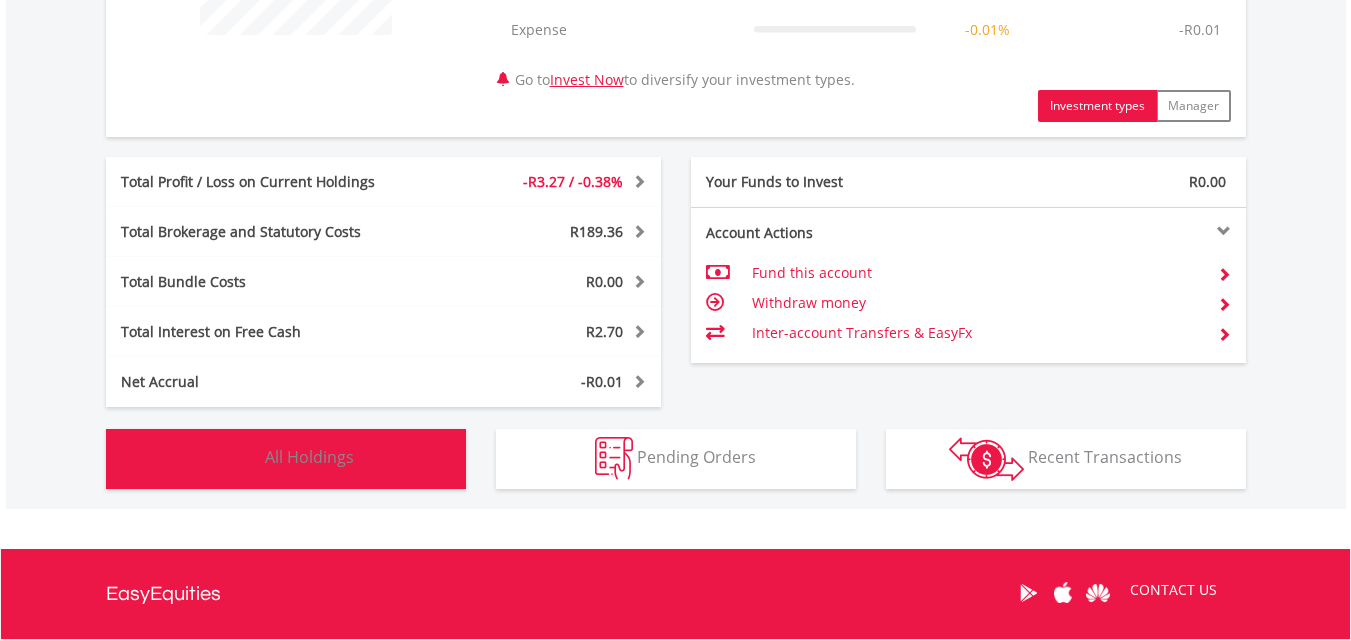 click on "Holdings
All Holdings" at bounding box center (286, 459) 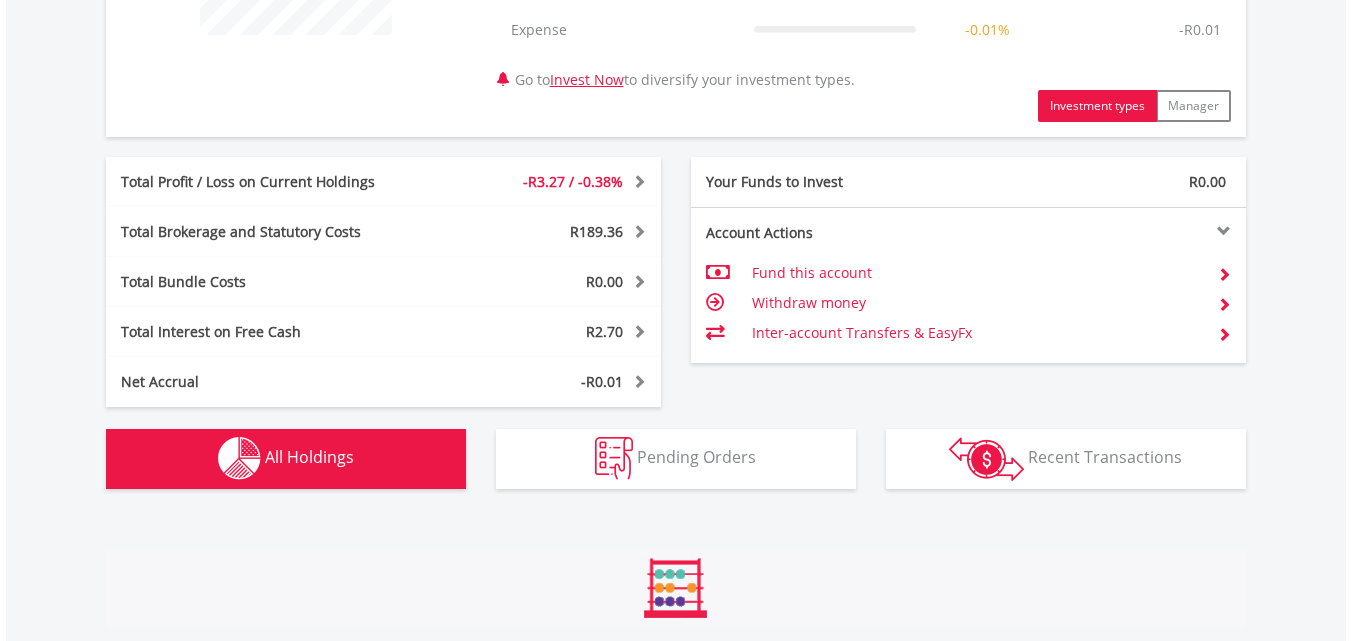 scroll, scrollTop: 1483, scrollLeft: 0, axis: vertical 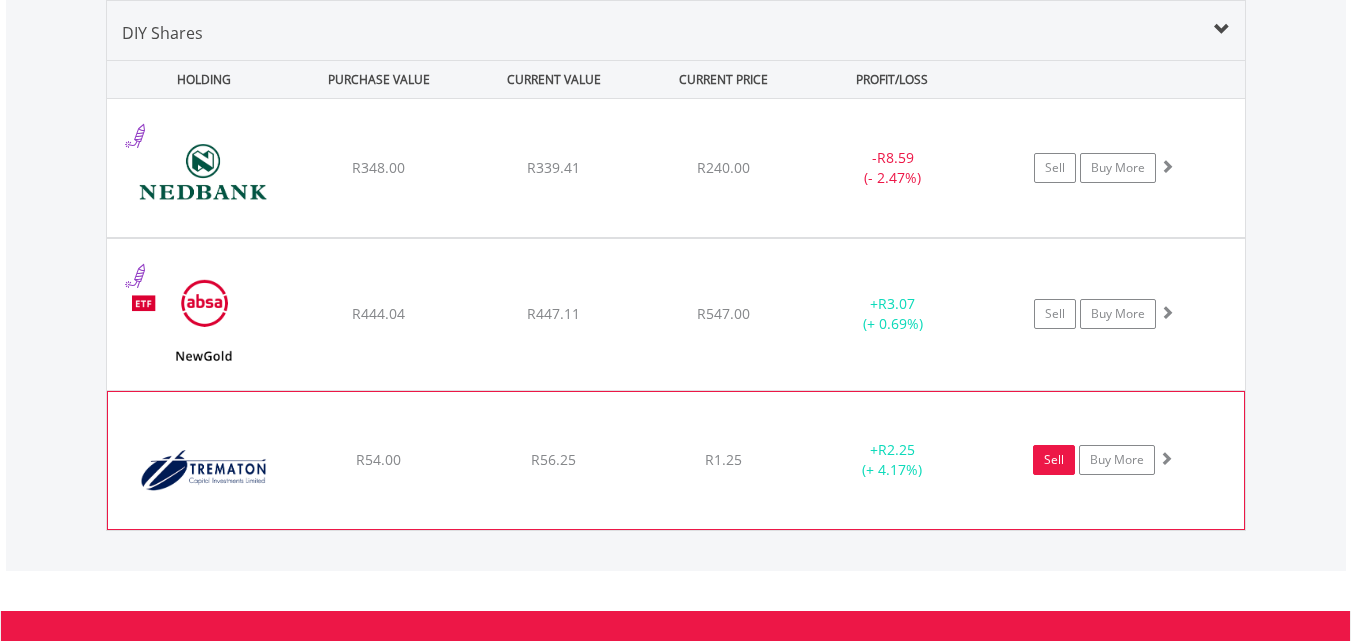 click on "Sell" at bounding box center [1054, 460] 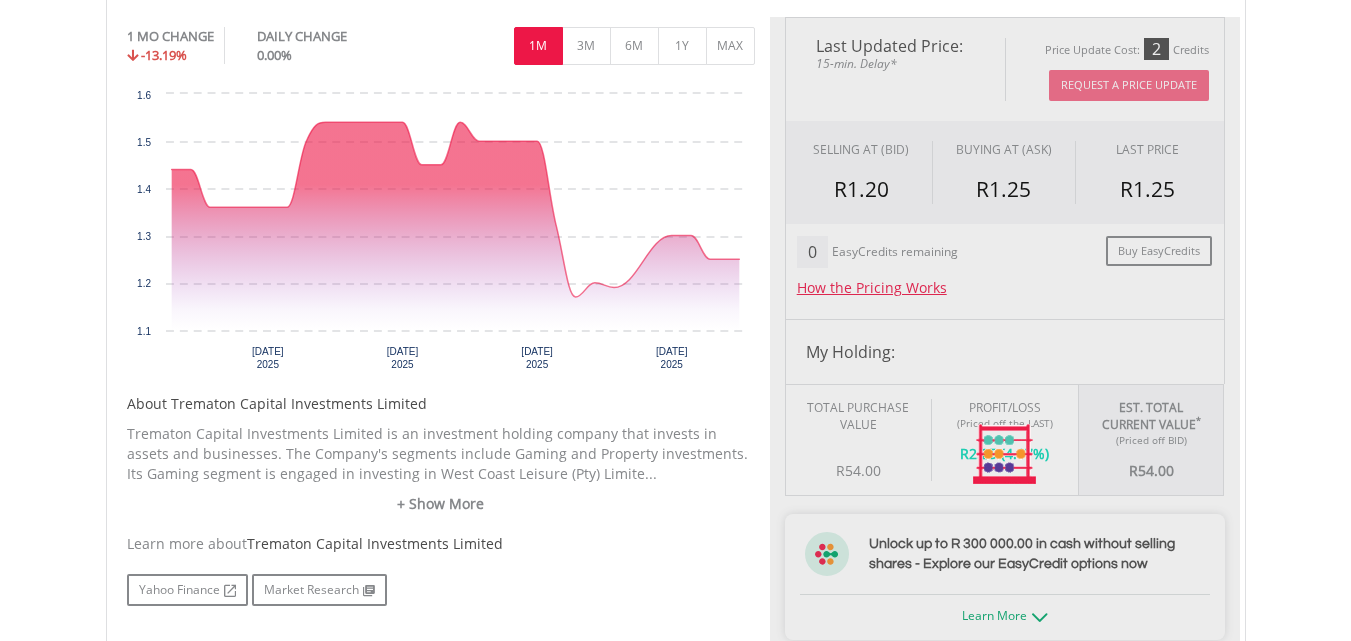 type on "*****" 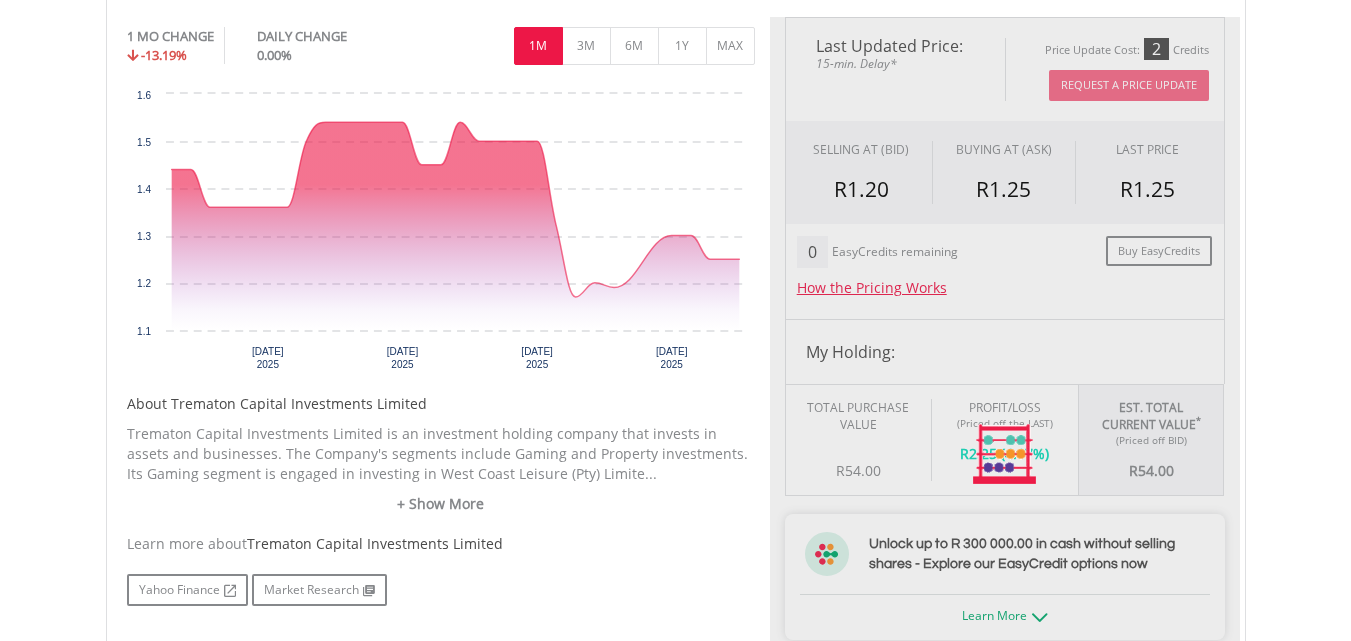type on "******" 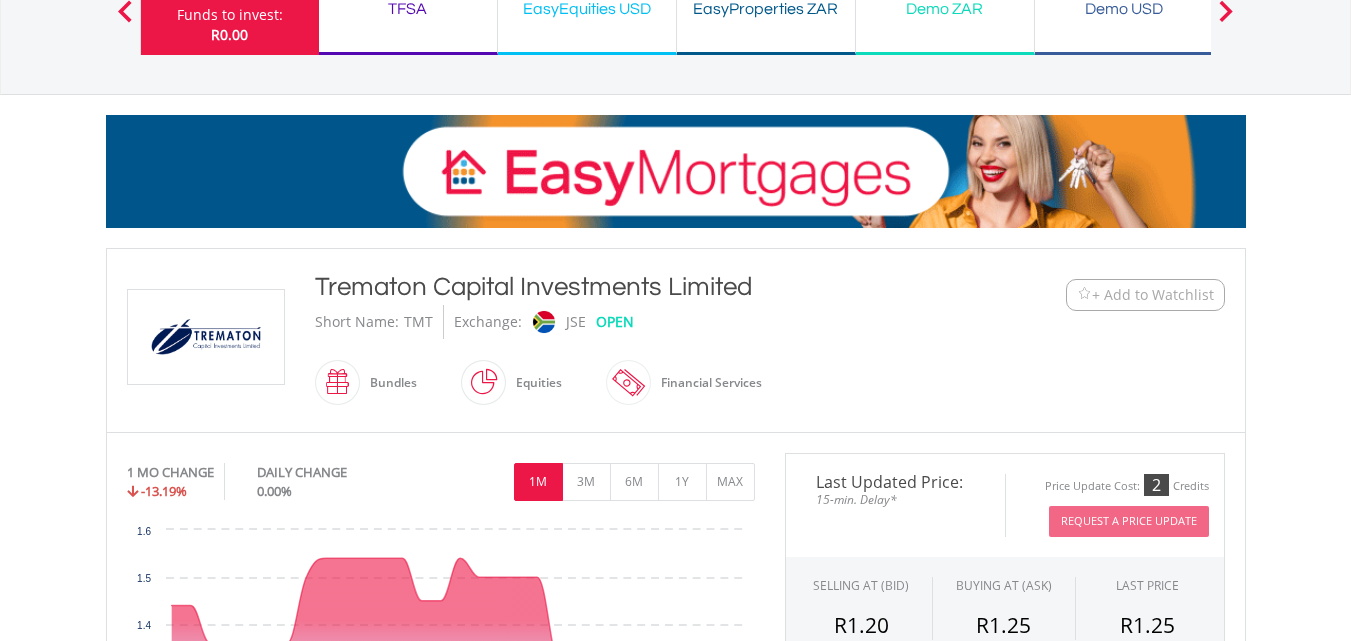 scroll, scrollTop: 0, scrollLeft: 0, axis: both 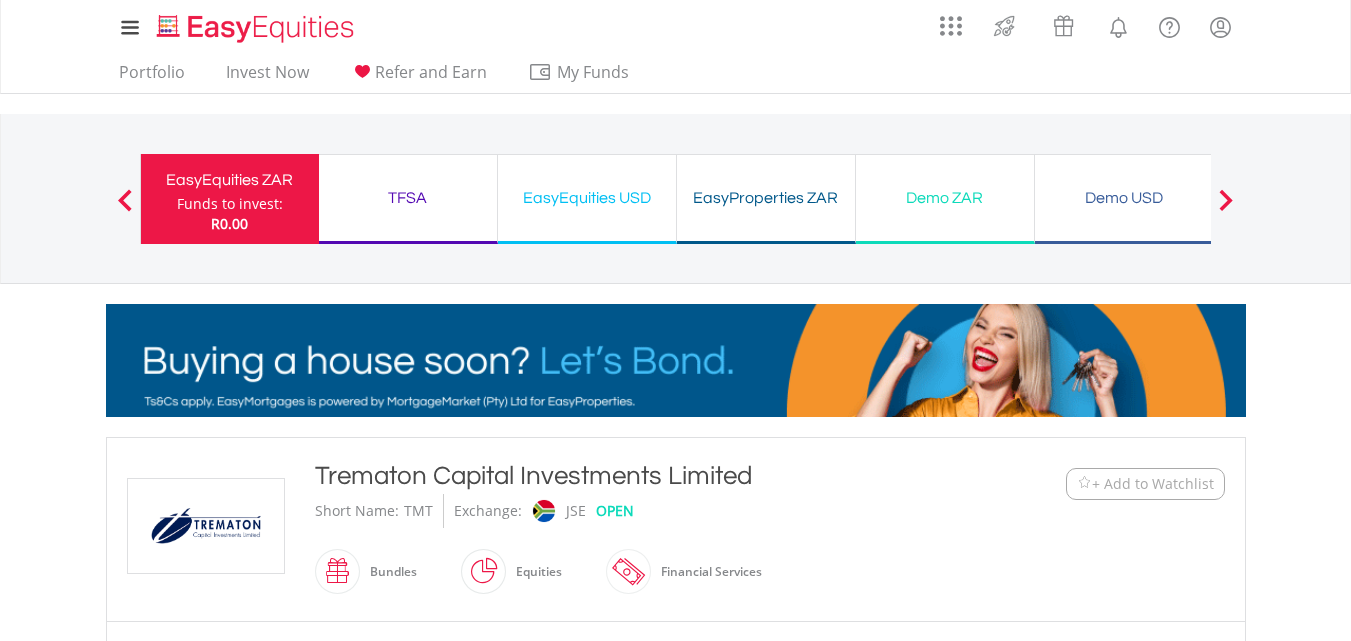 click on "My Investments
Invest Now
New Listings
Sell
My Recurring Investments
Pending Orders
Switch Unit Trusts
Vouchers
Buy a Voucher
Redeem a Voucher" at bounding box center (675, 1212) 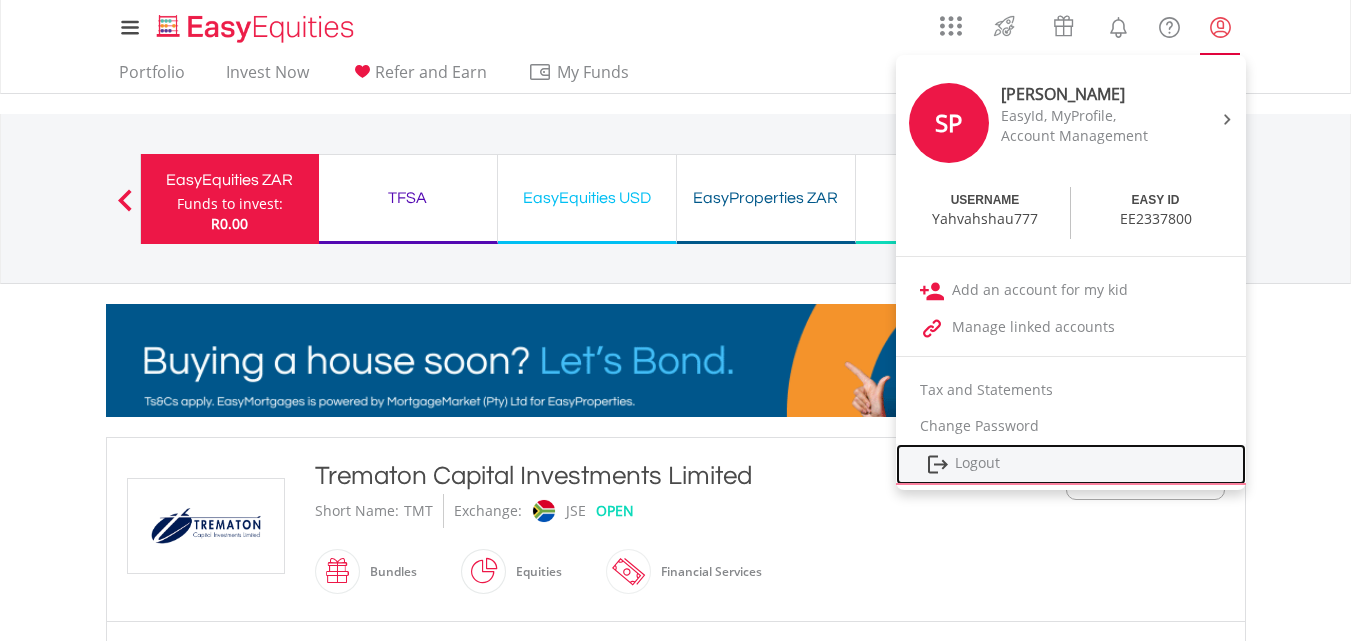 click on "Logout" at bounding box center (1071, 464) 